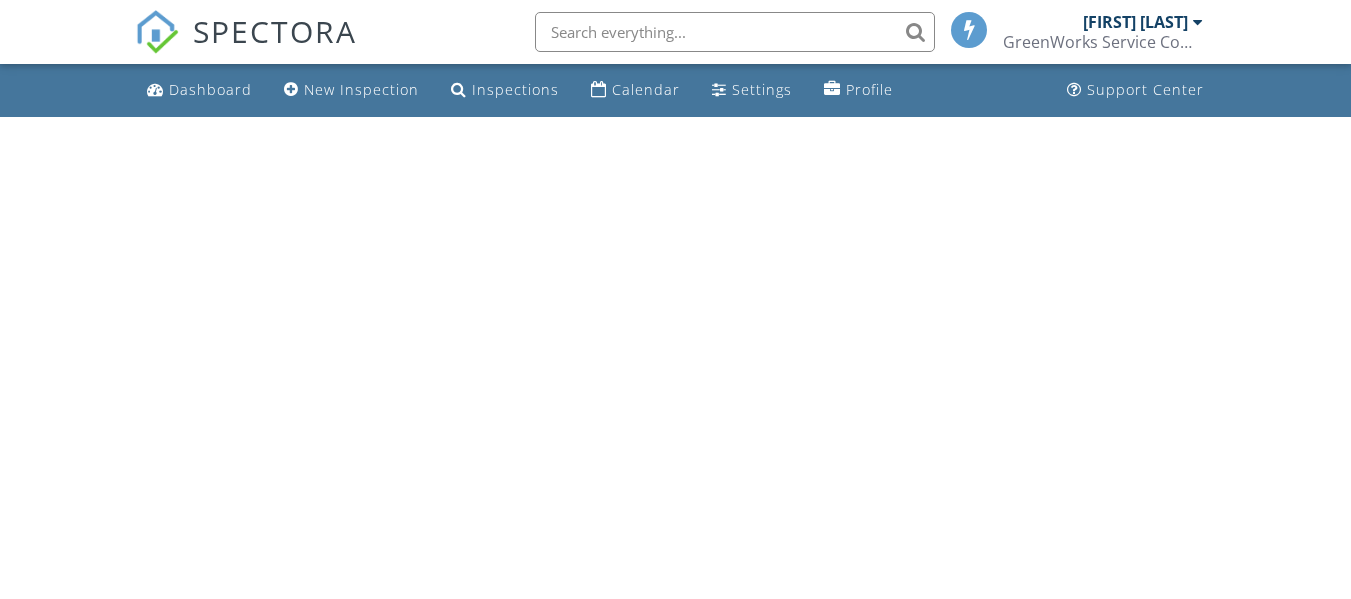 scroll, scrollTop: 0, scrollLeft: 0, axis: both 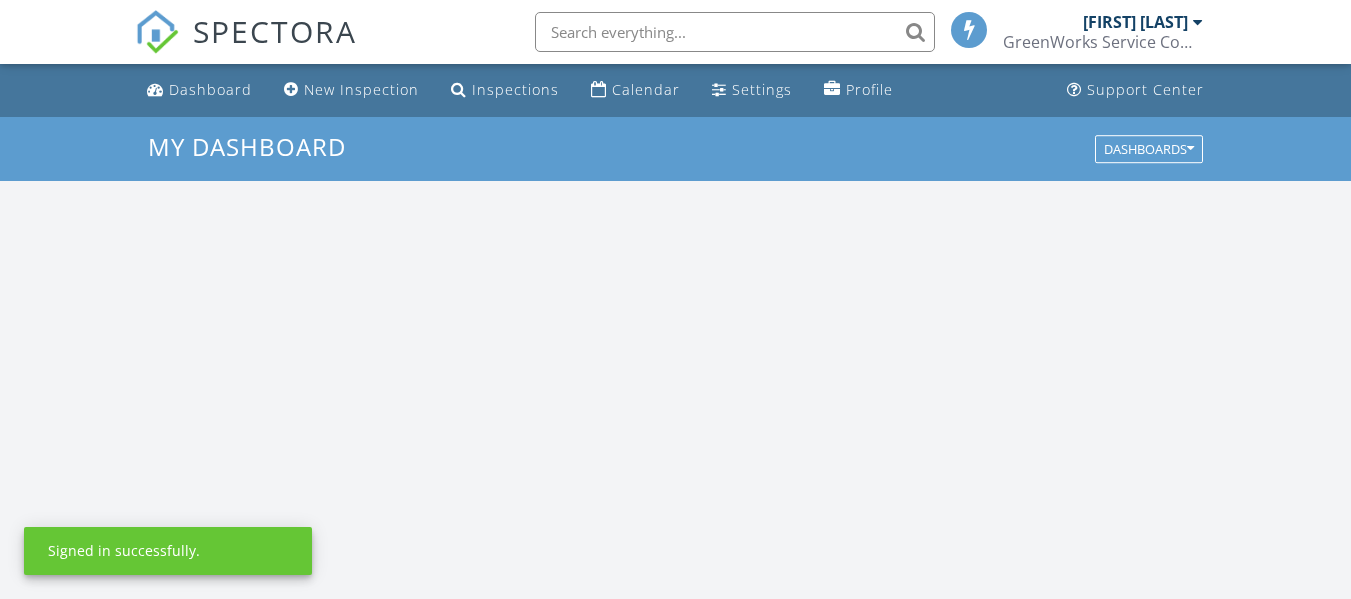 click at bounding box center (735, 32) 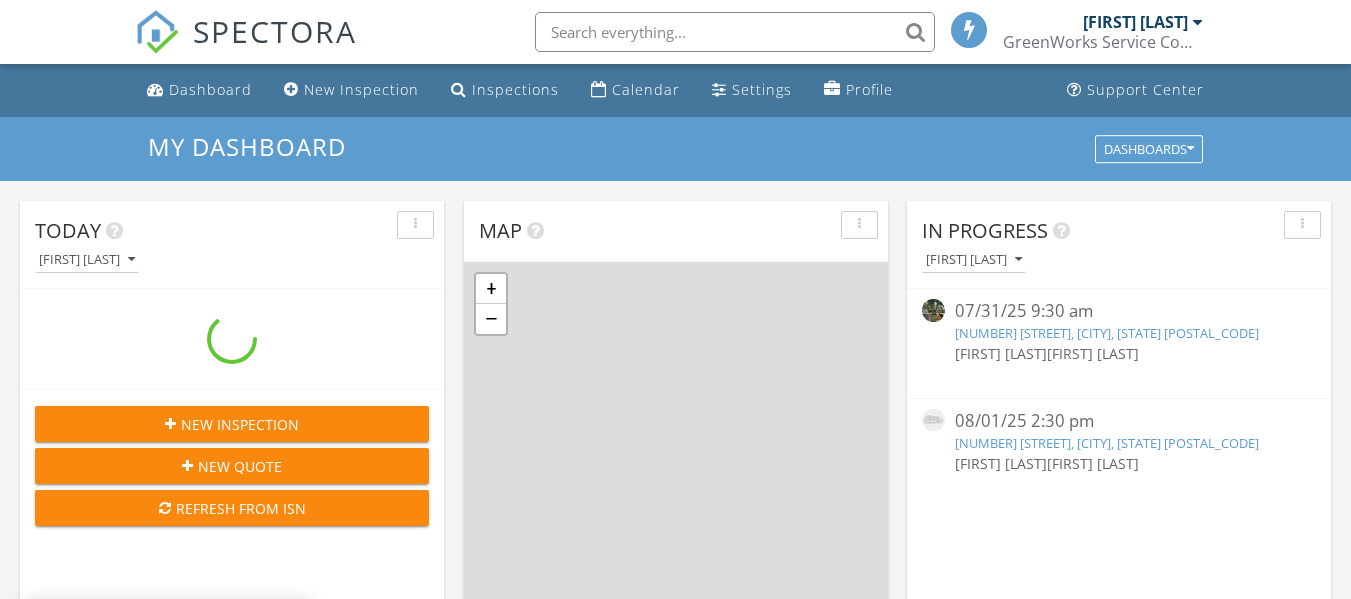 scroll, scrollTop: 10, scrollLeft: 10, axis: both 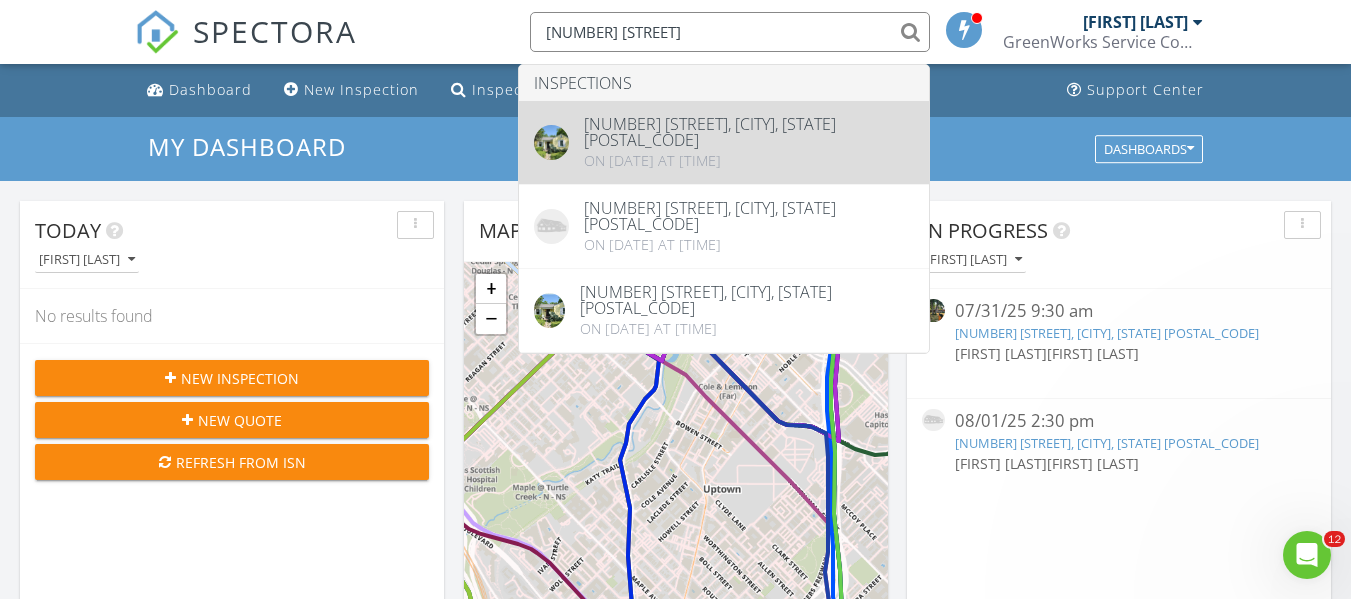 type on "1713 briar st" 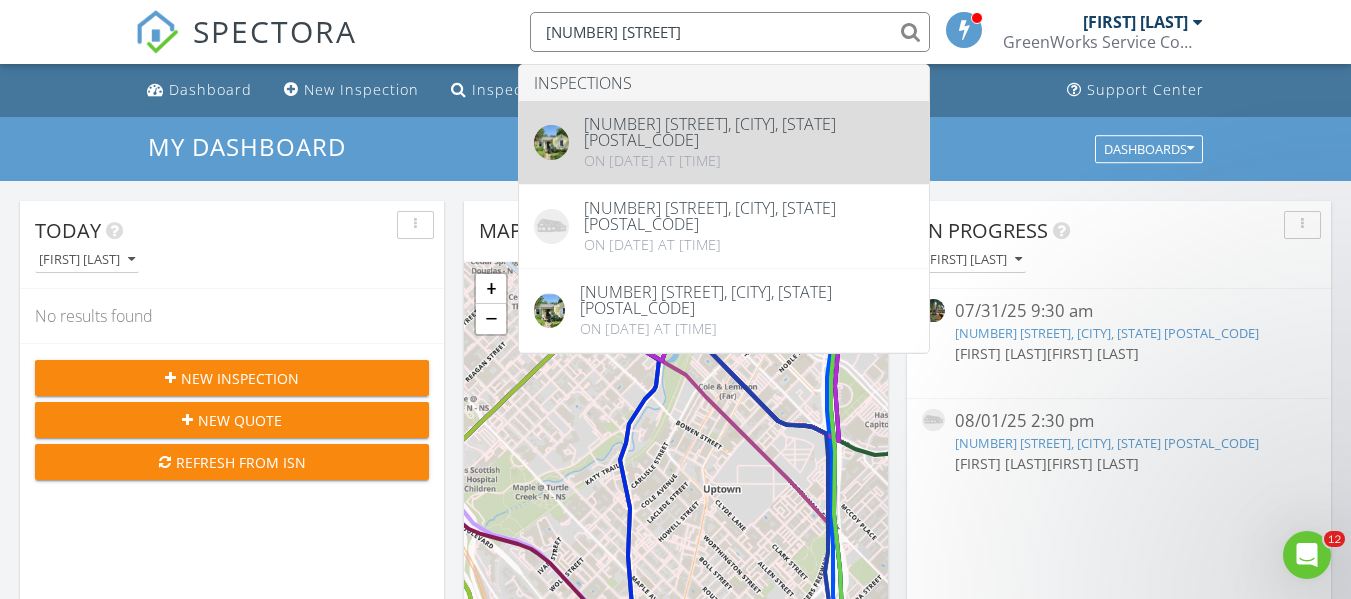 type 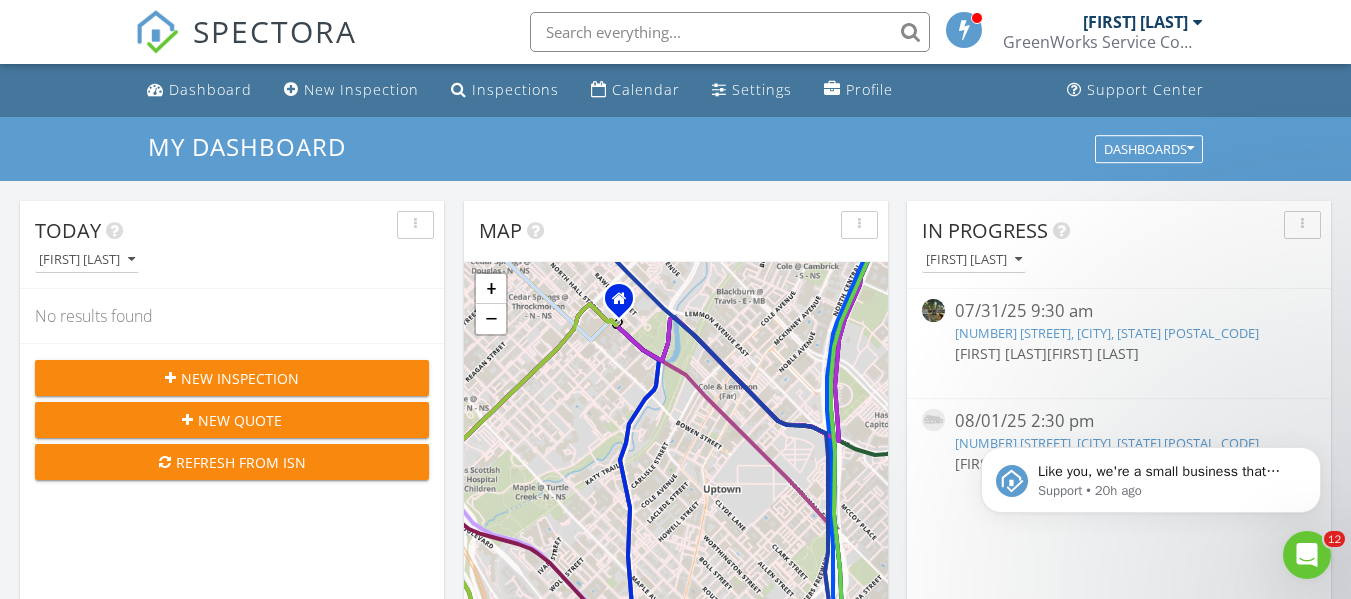 scroll, scrollTop: 0, scrollLeft: 0, axis: both 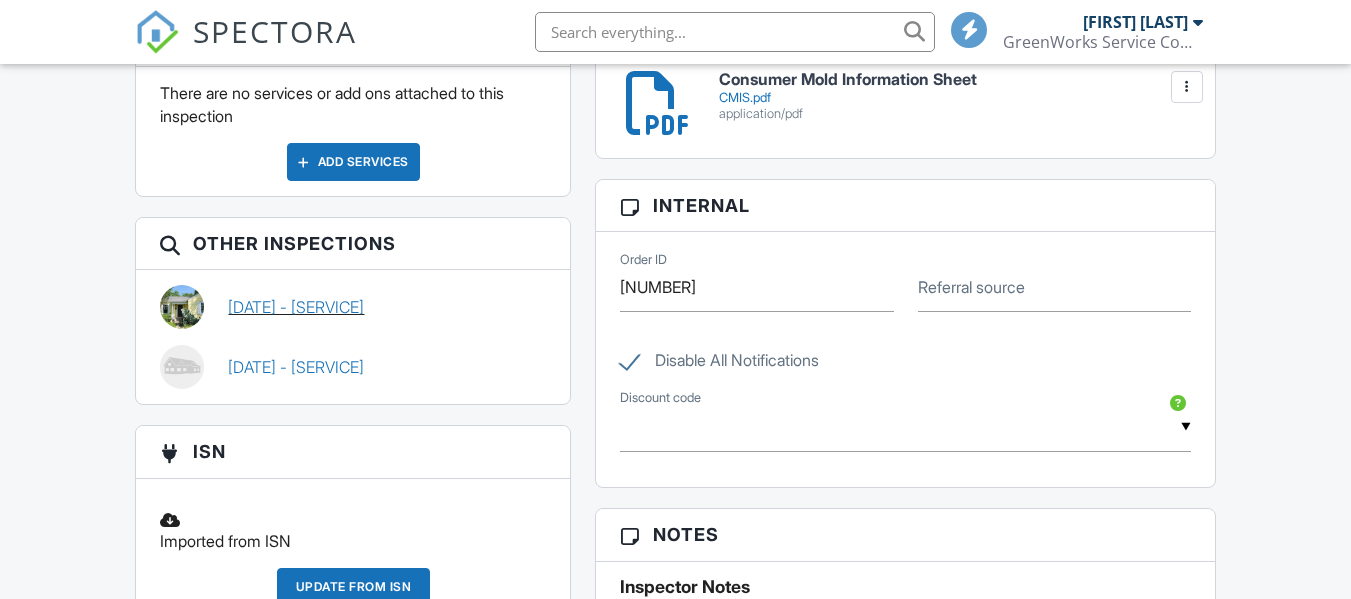click on "[DATE] - [SERVICE]" at bounding box center (296, 307) 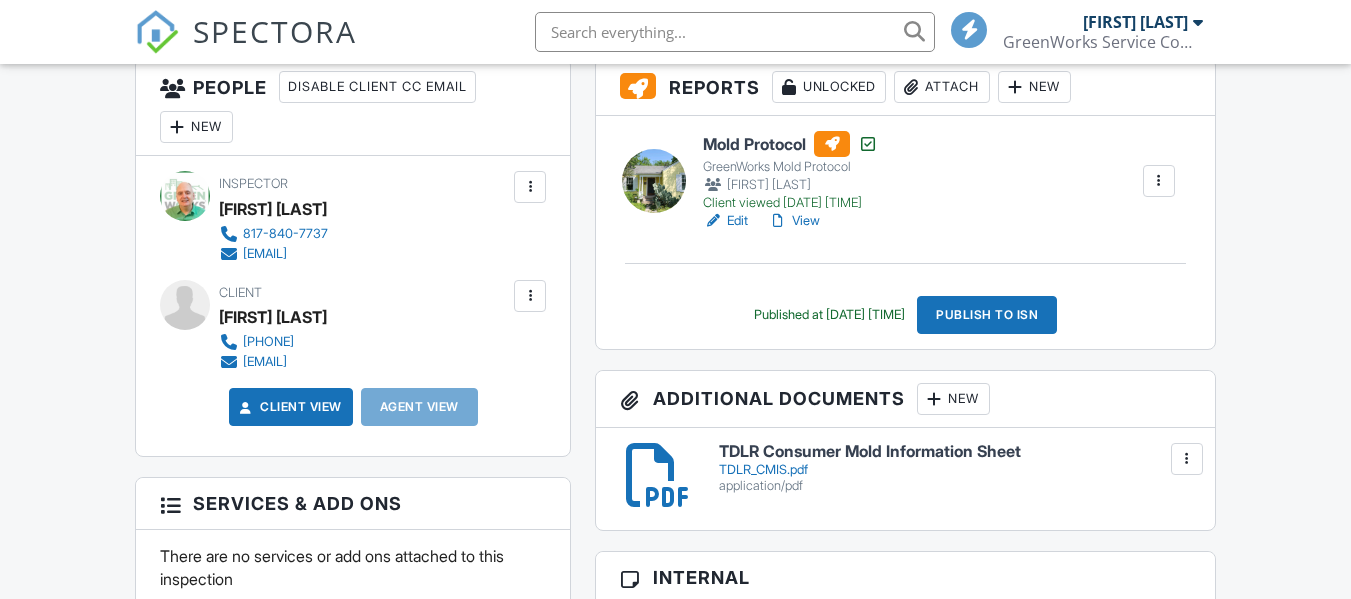scroll, scrollTop: 375, scrollLeft: 0, axis: vertical 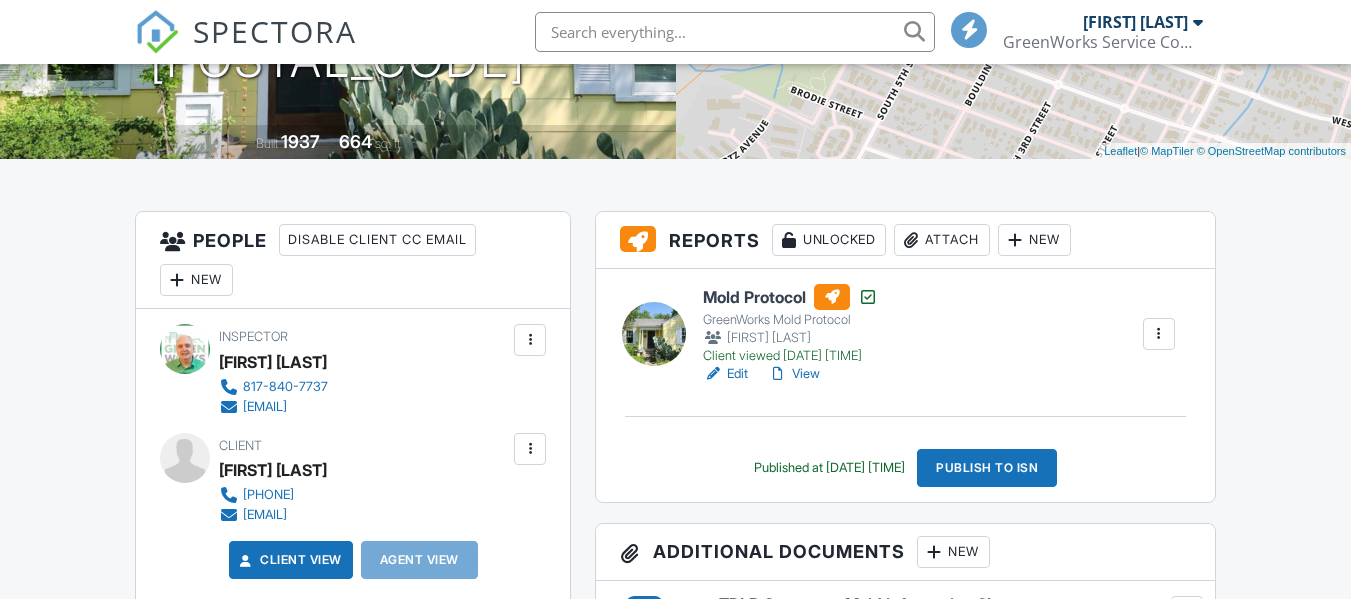 click on "Mold Protocol" at bounding box center [790, 297] 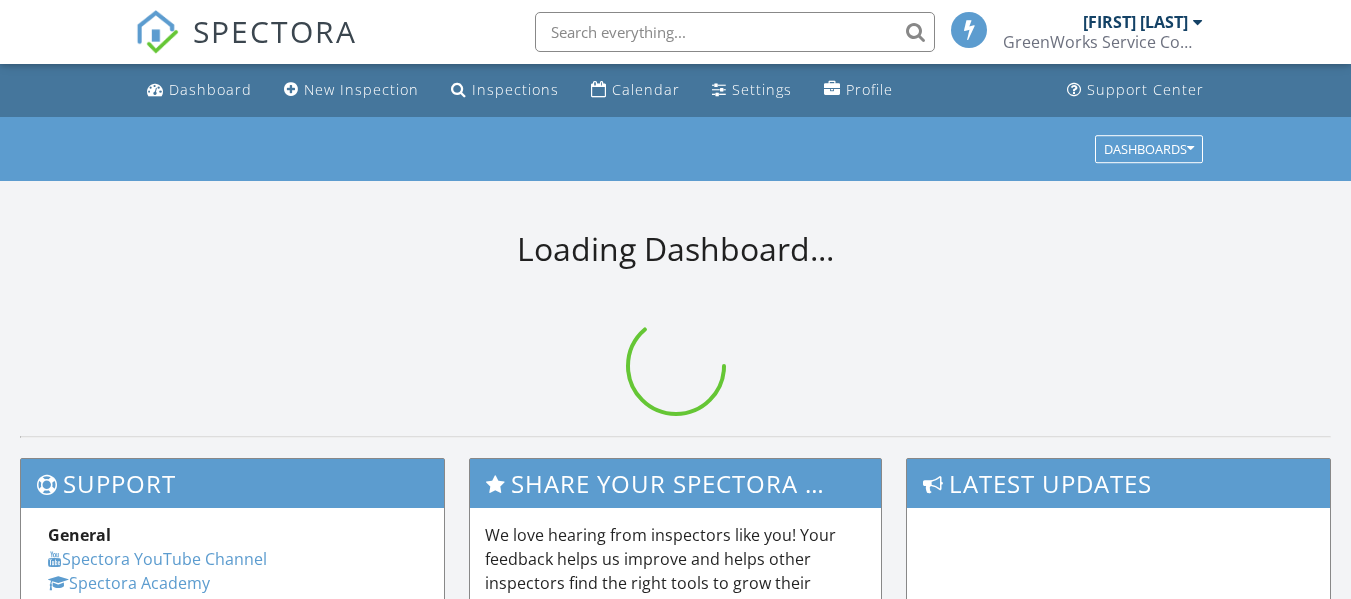 scroll, scrollTop: 0, scrollLeft: 0, axis: both 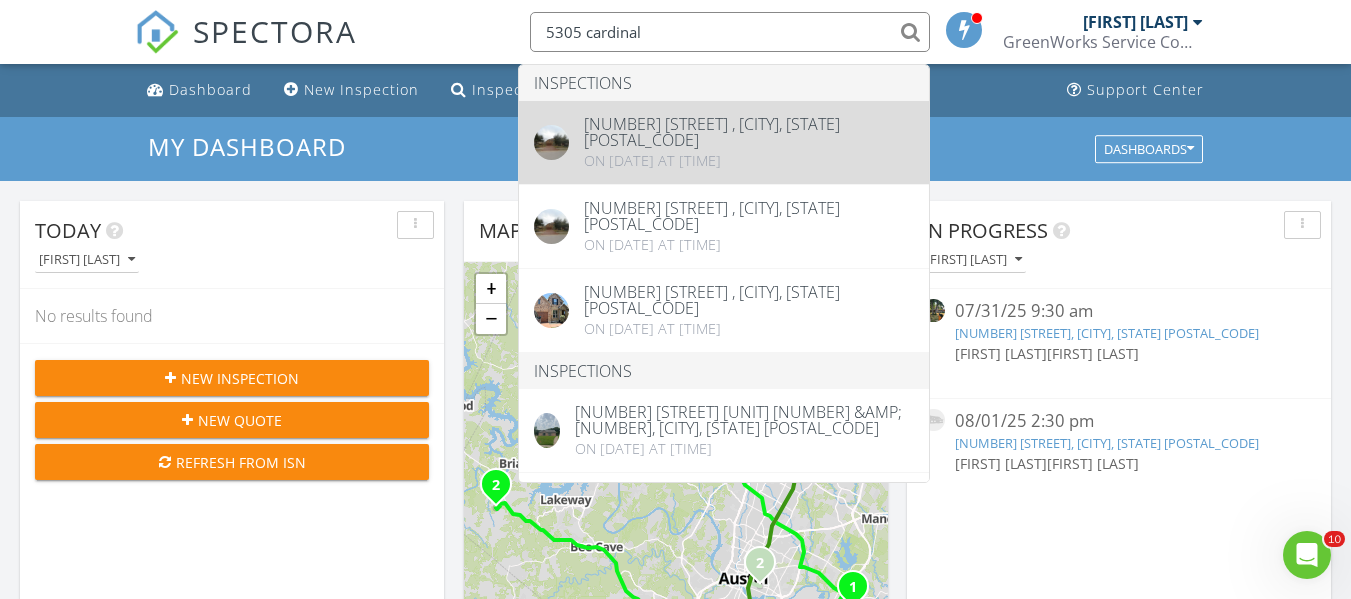 type on "5305 cardinal" 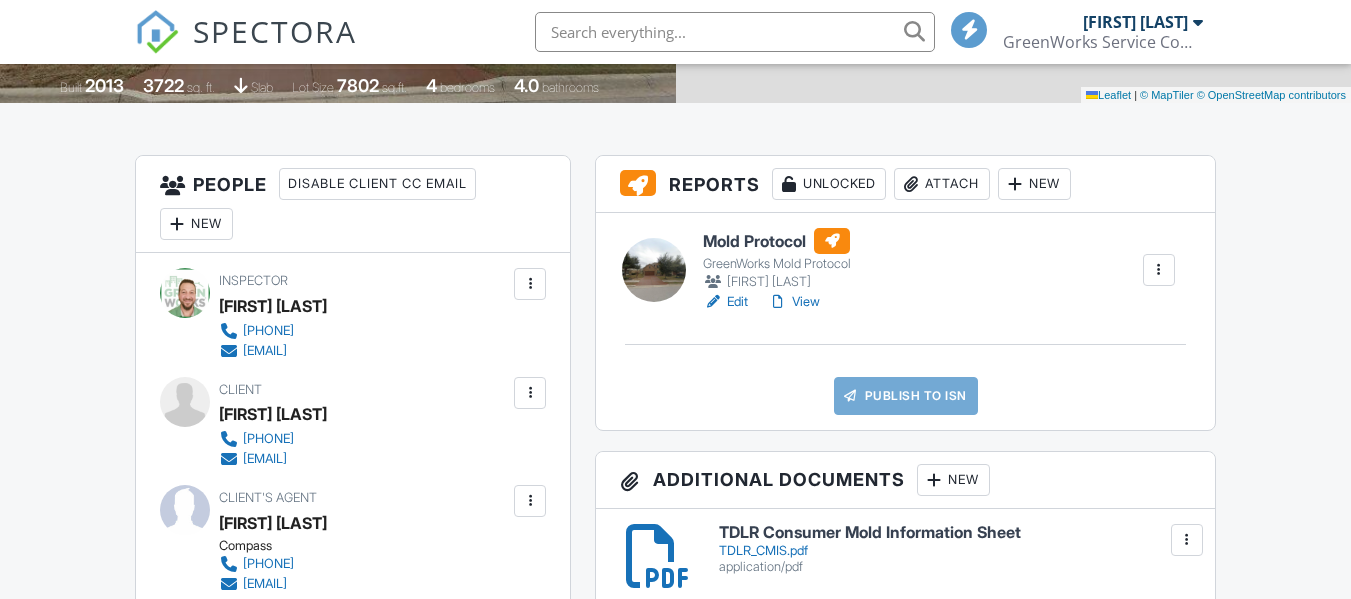 scroll, scrollTop: 431, scrollLeft: 0, axis: vertical 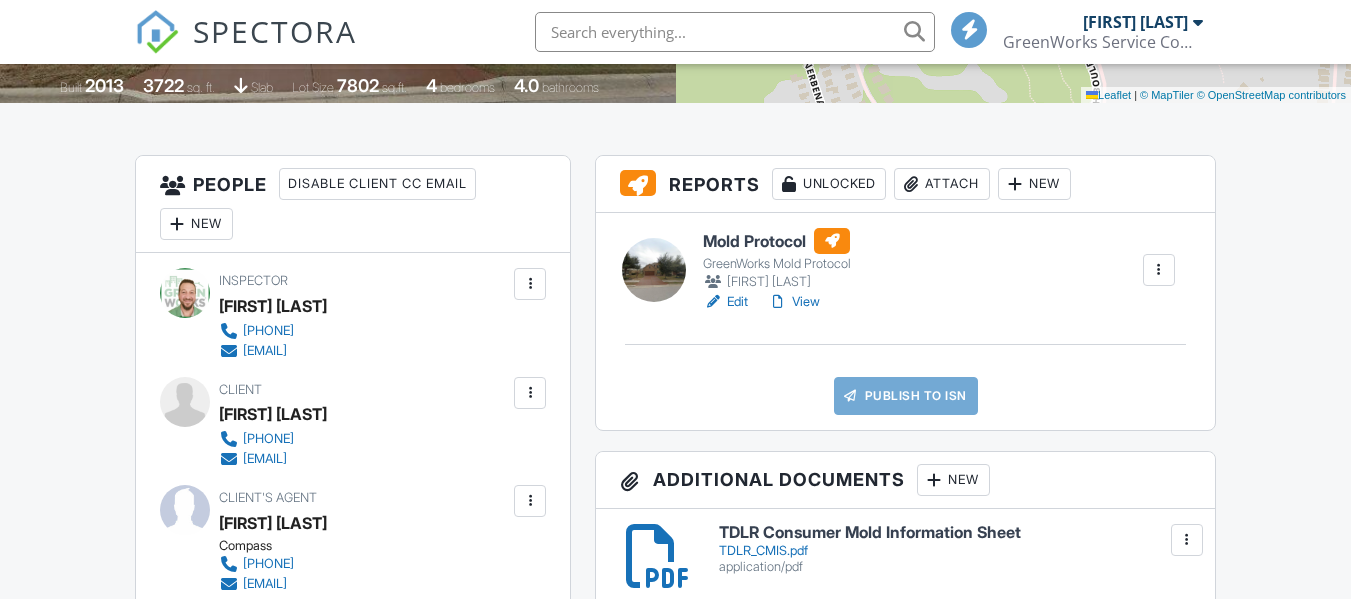 click on "View" at bounding box center (794, 302) 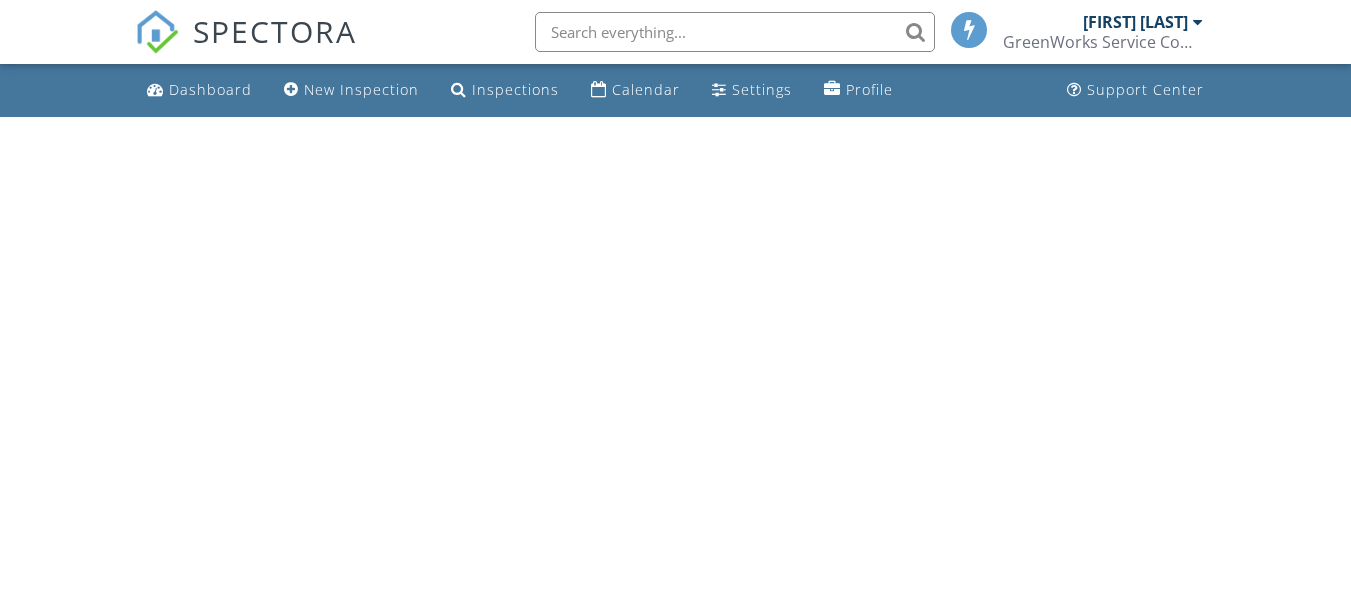 scroll, scrollTop: 0, scrollLeft: 0, axis: both 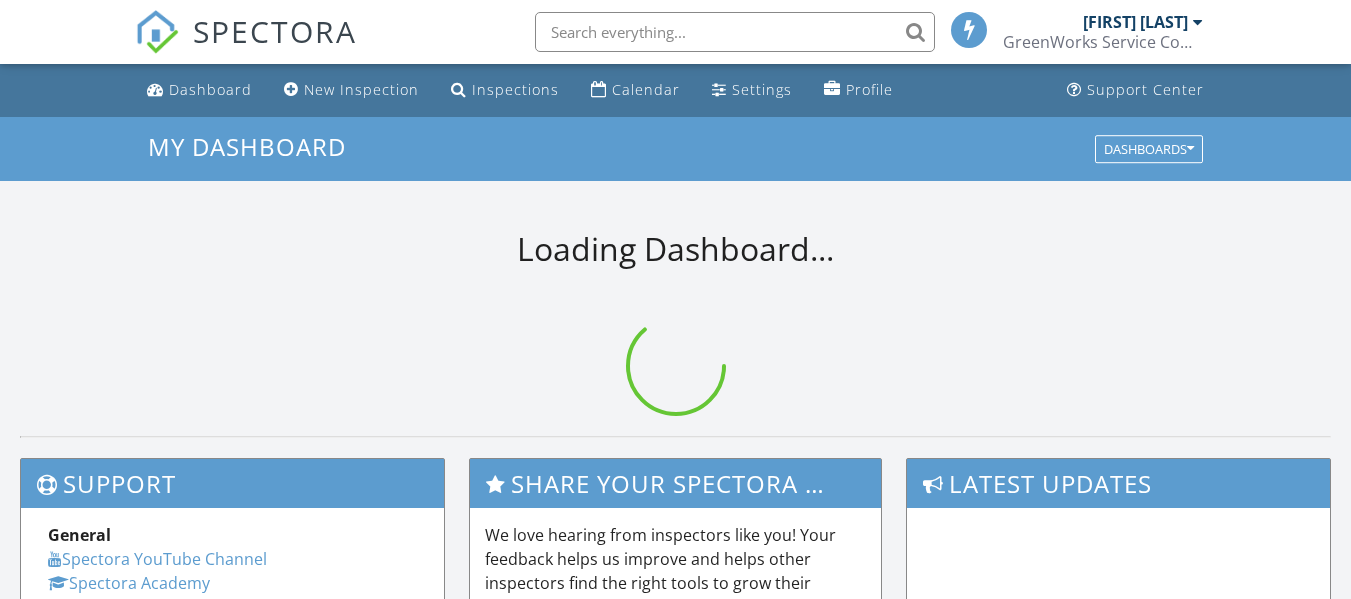 click at bounding box center [735, 32] 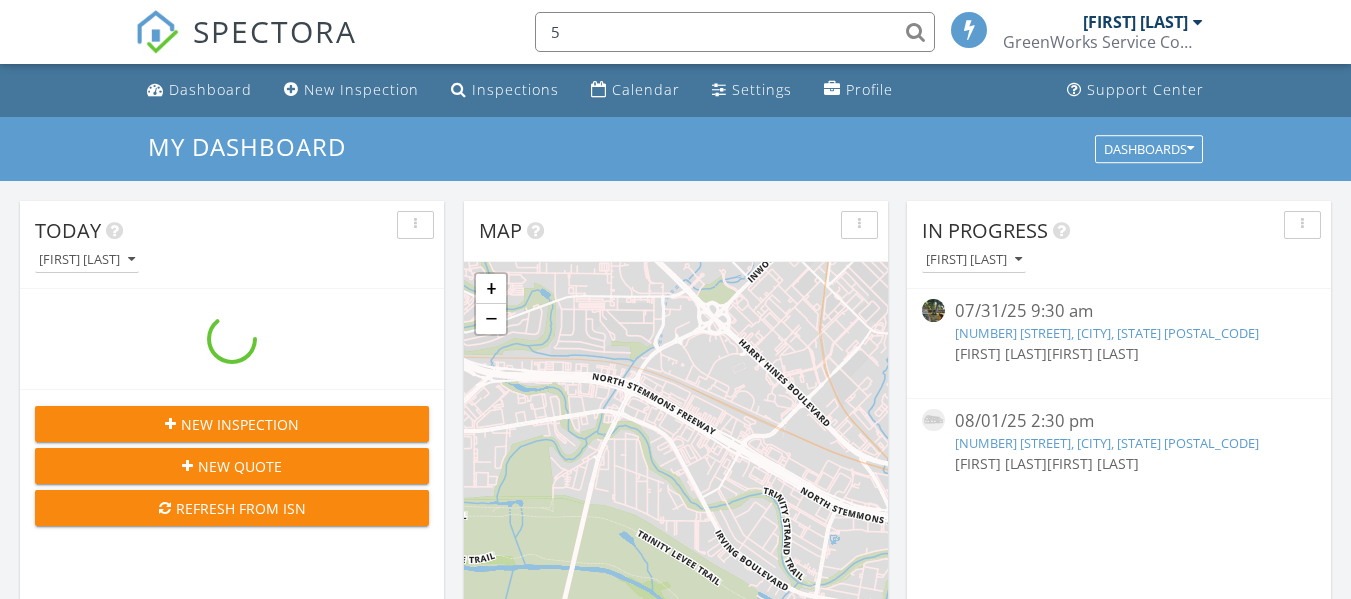 scroll, scrollTop: 10, scrollLeft: 10, axis: both 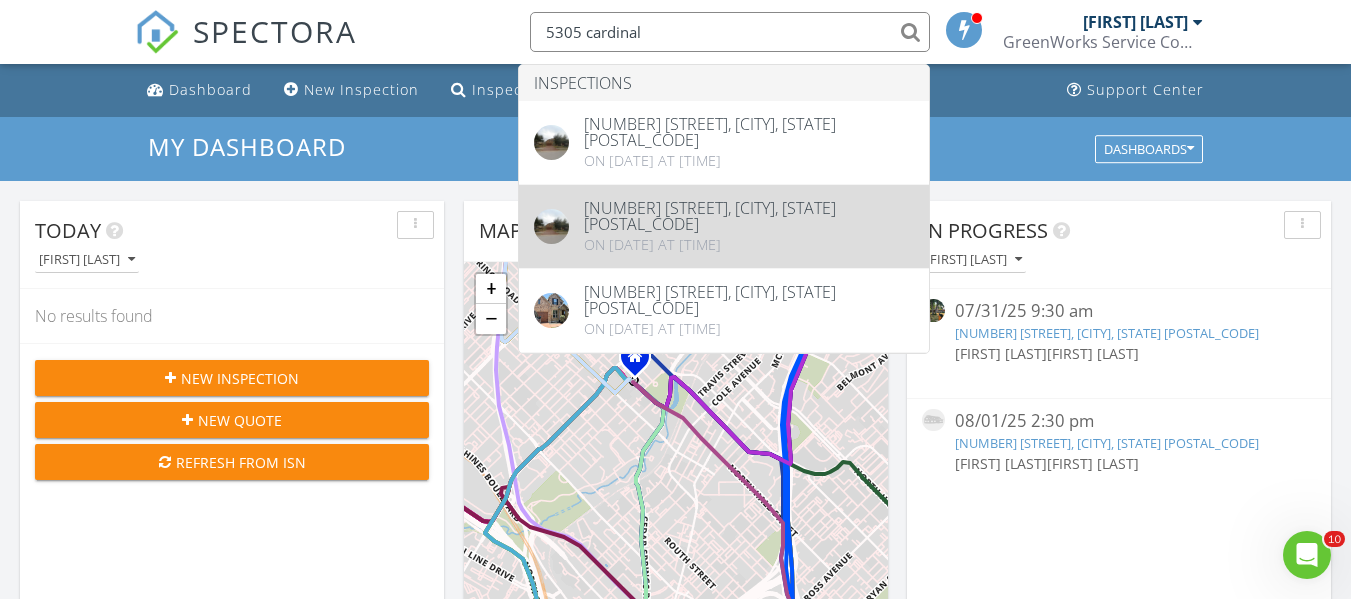 type on "5305 cardinal" 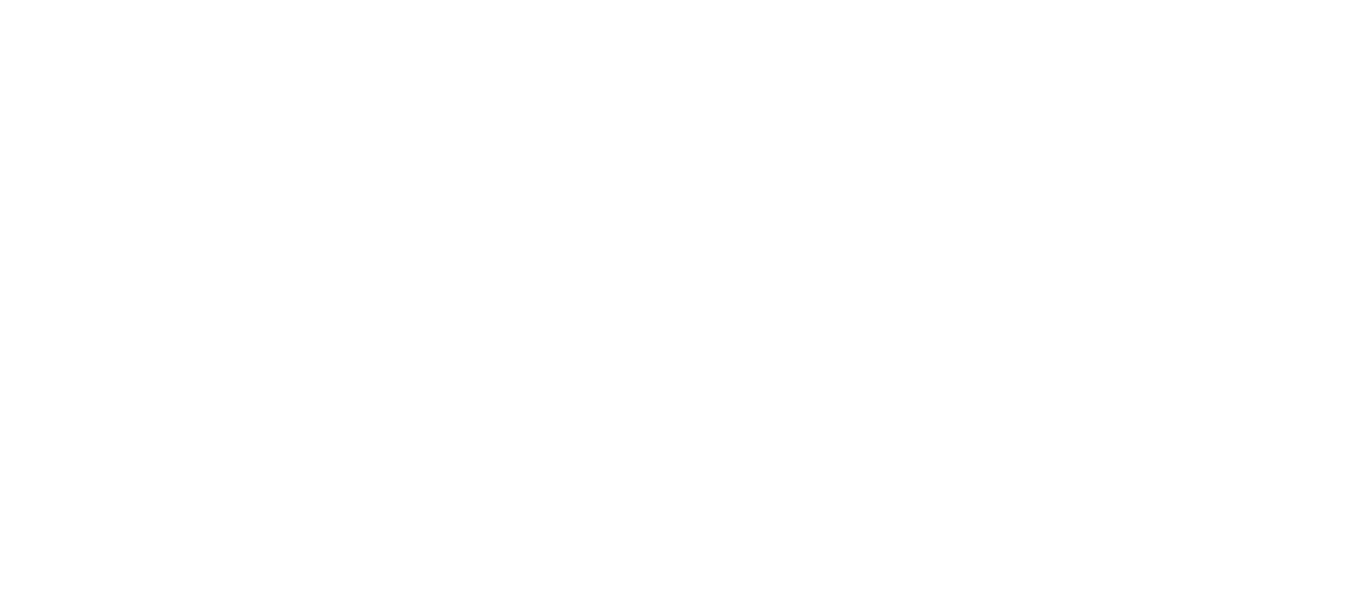 scroll, scrollTop: 0, scrollLeft: 0, axis: both 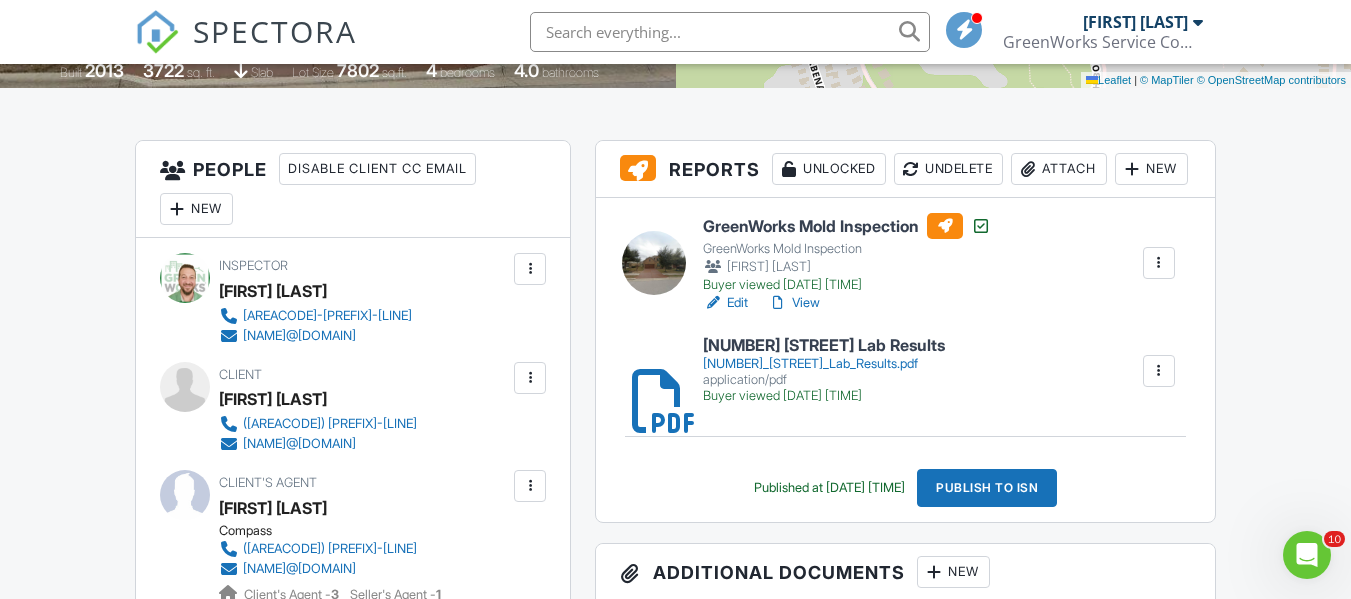 click on "GreenWorks Mold Inspection" at bounding box center [847, 226] 